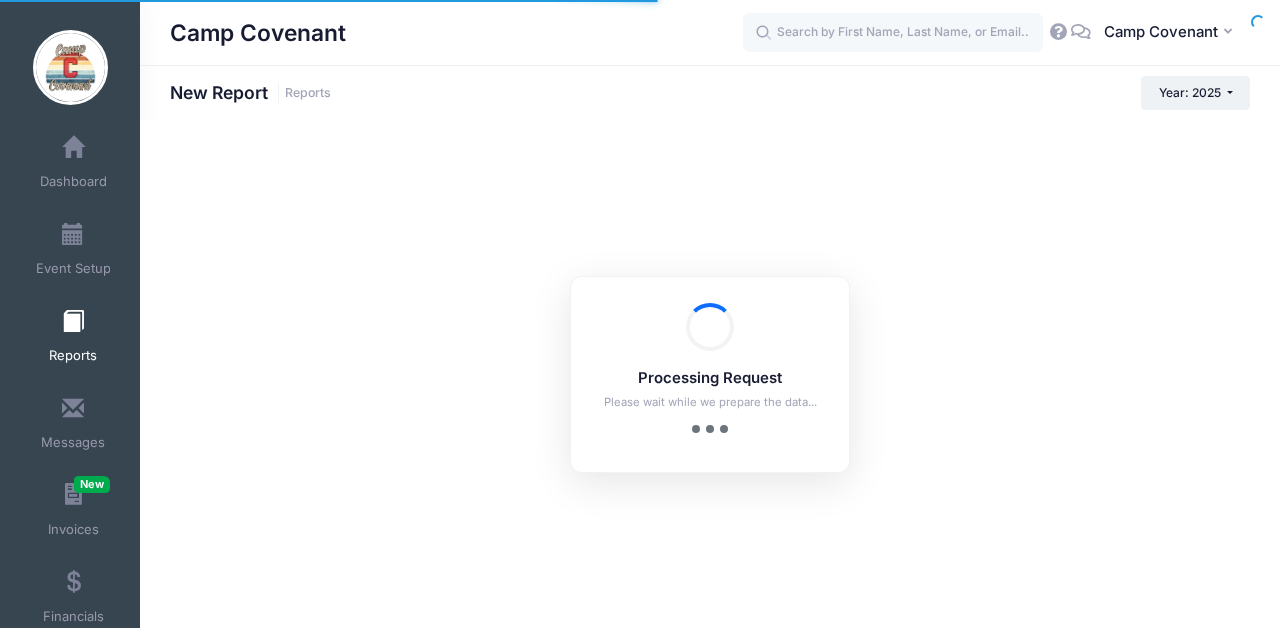scroll, scrollTop: 0, scrollLeft: 0, axis: both 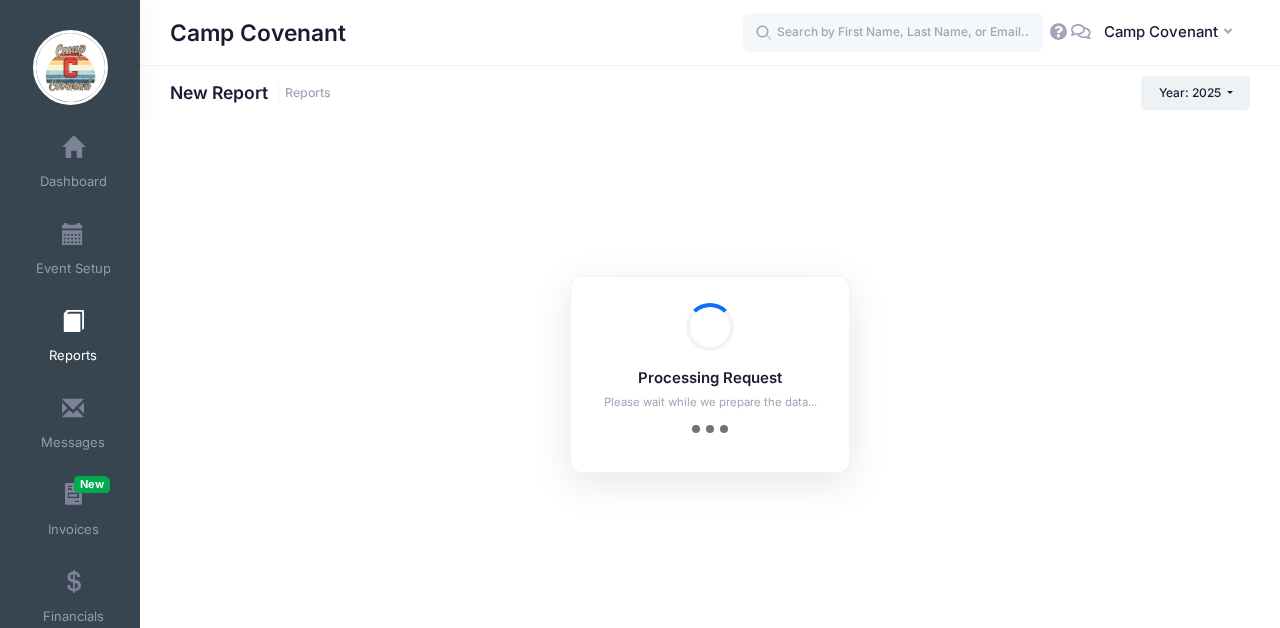 checkbox on "true" 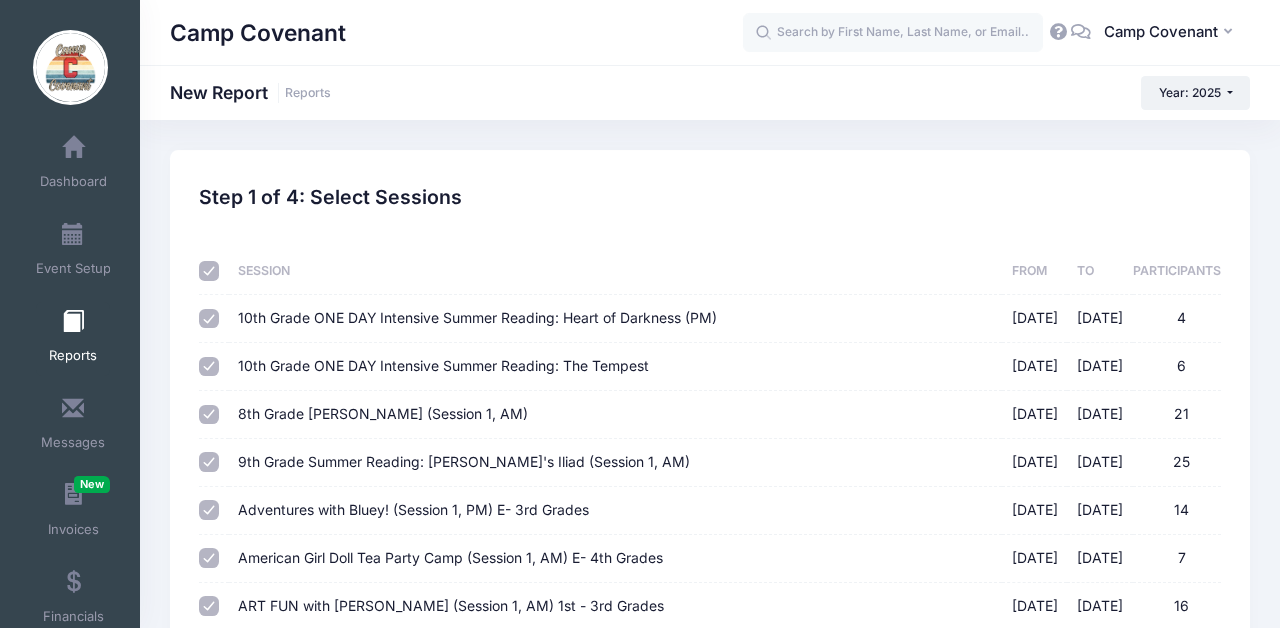 click at bounding box center (209, 271) 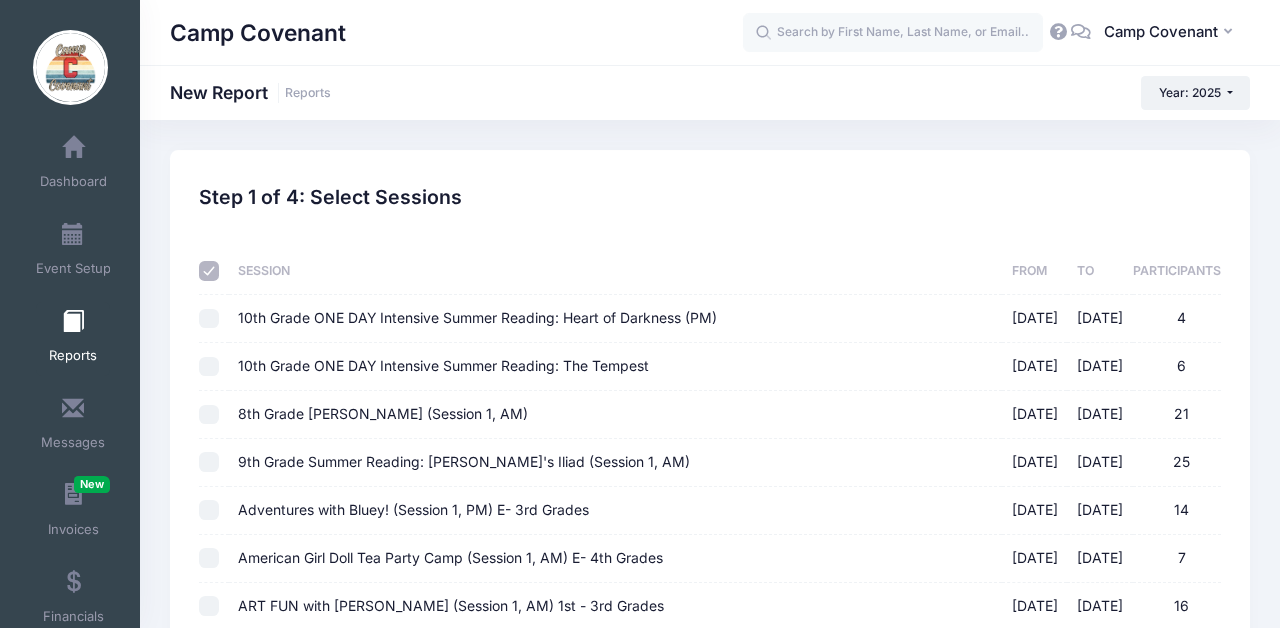 checkbox on "false" 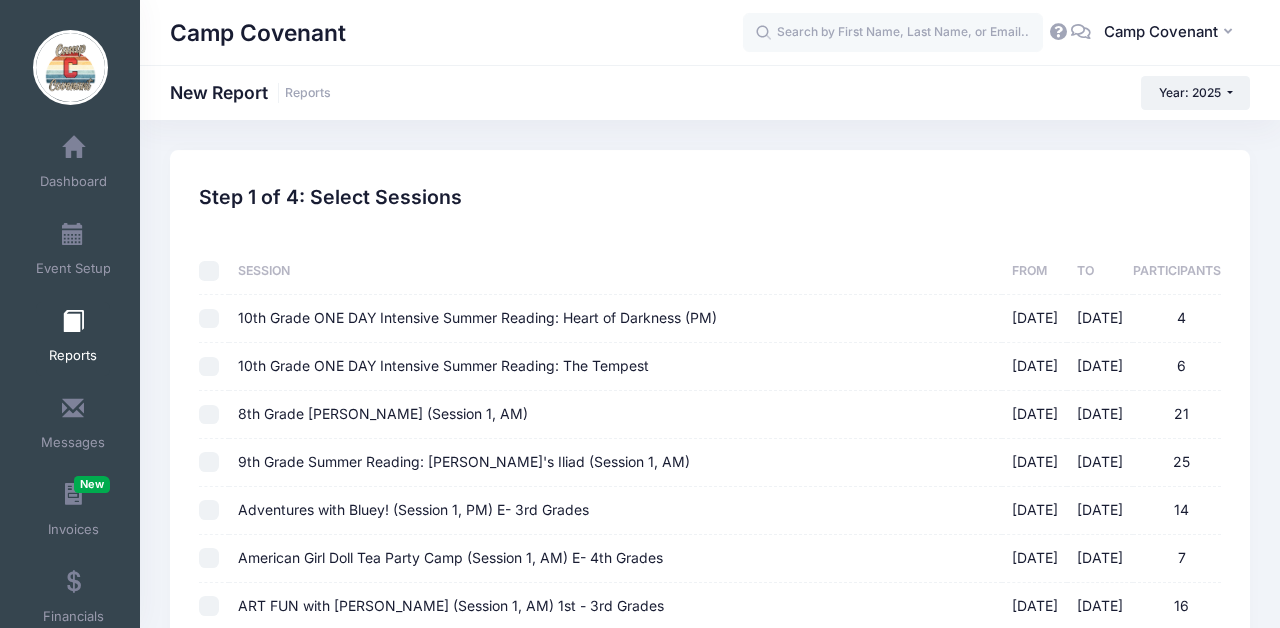 checkbox on "false" 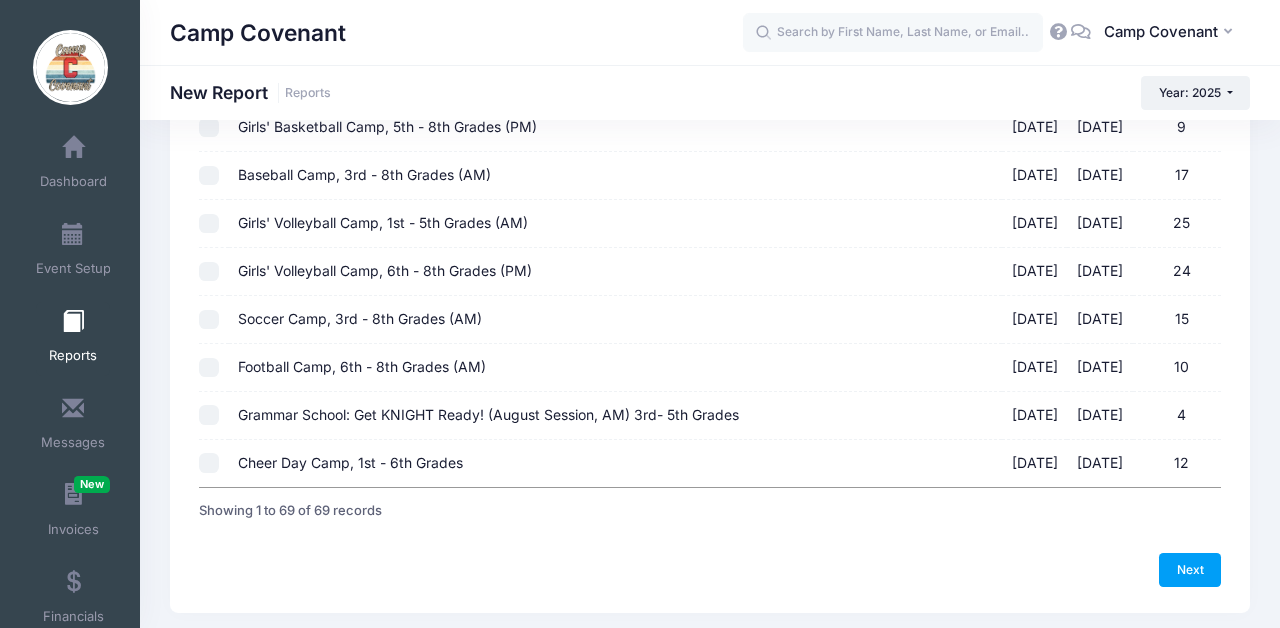 scroll, scrollTop: 3113, scrollLeft: 0, axis: vertical 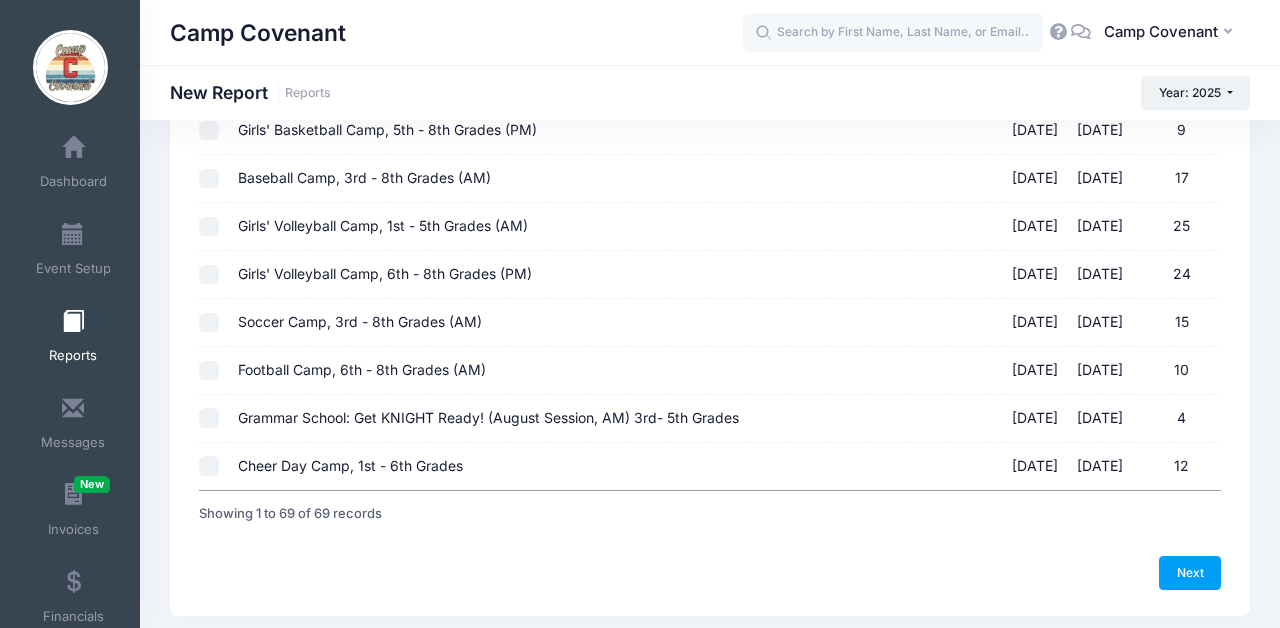 click on "Soccer Camp, 3rd - 8th Grades (AM) [DATE] - [DATE]  15" at bounding box center [209, 323] 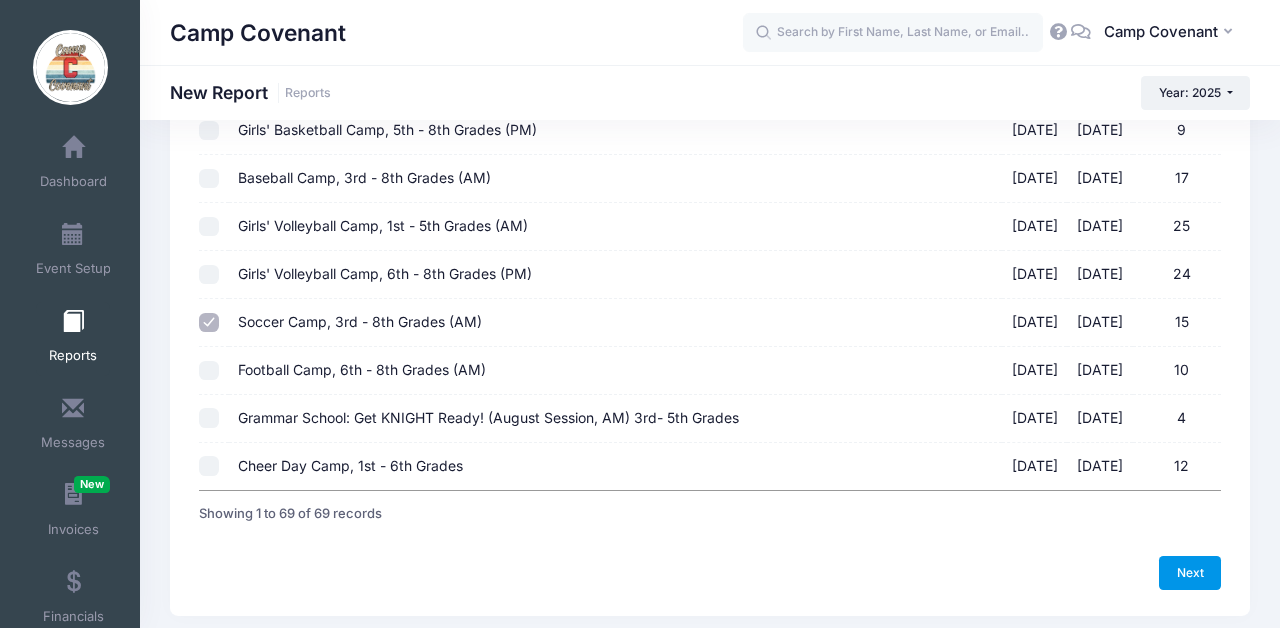 click on "Next" at bounding box center (1190, 573) 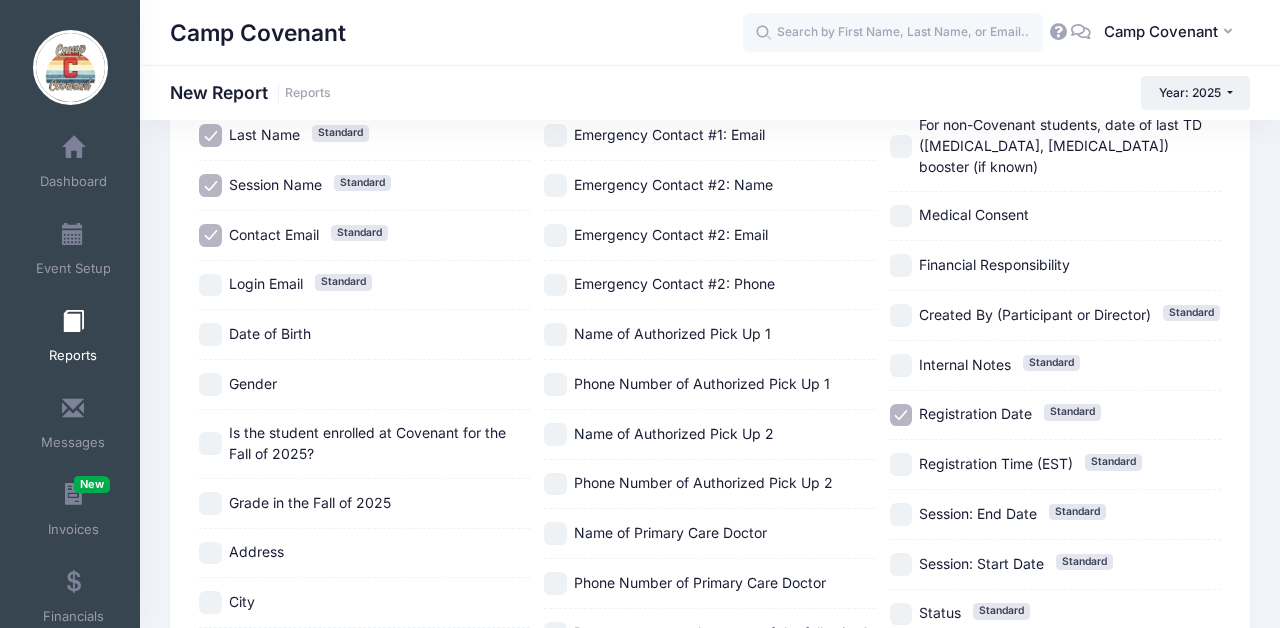 scroll, scrollTop: 303, scrollLeft: 0, axis: vertical 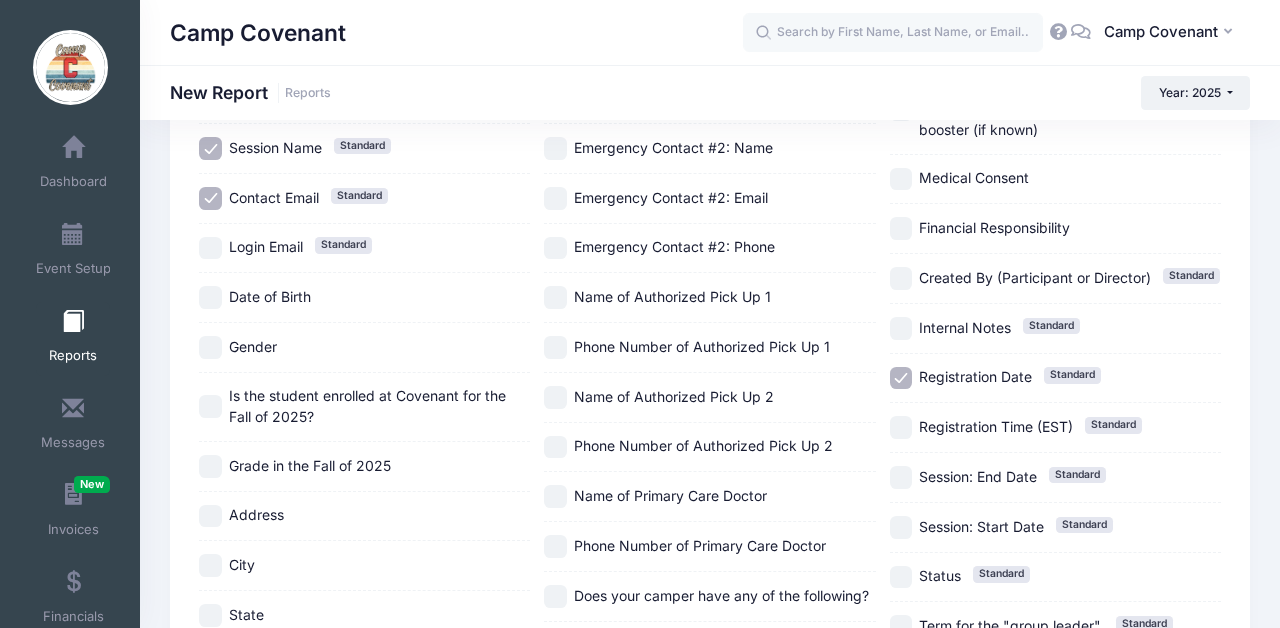 click on "Gender" at bounding box center (210, 347) 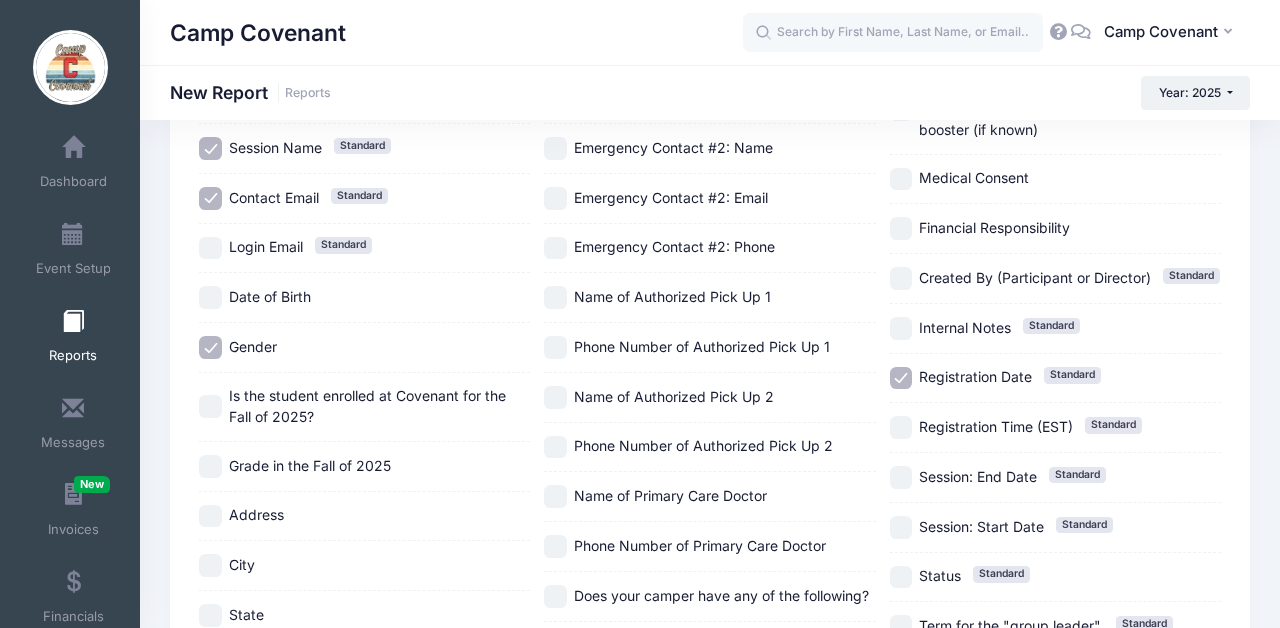 click on "Is the student enrolled at Covenant for the Fall of 2025?" at bounding box center [210, 406] 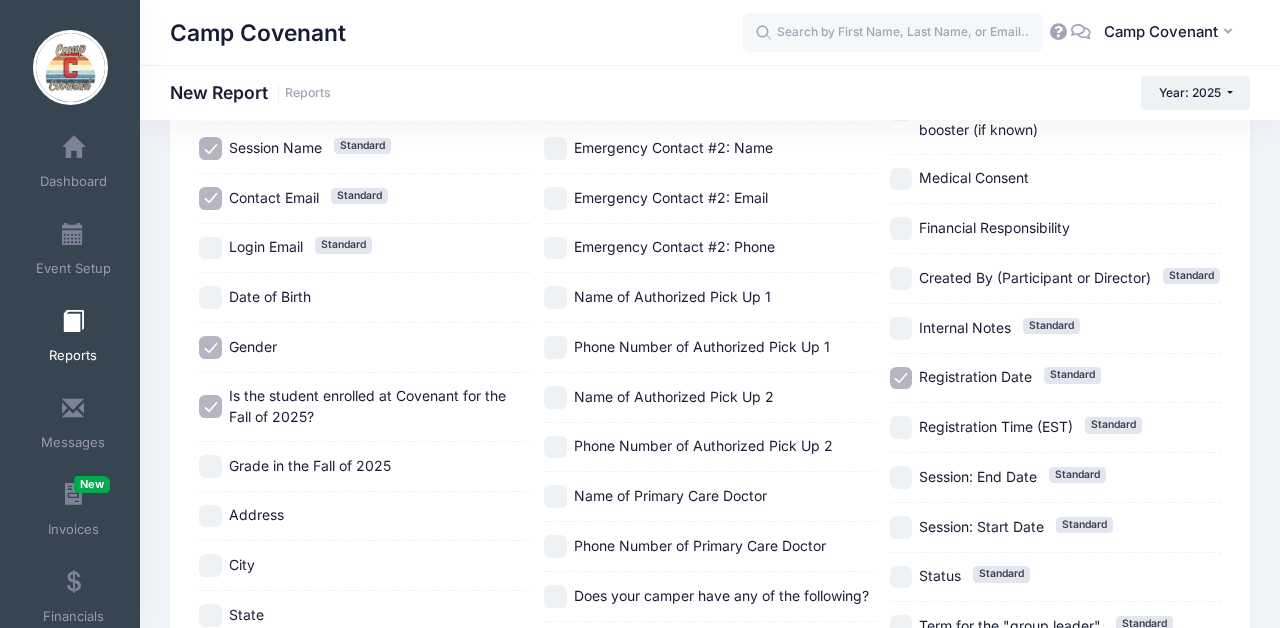 click on "Grade in the Fall of 2025" at bounding box center (210, 466) 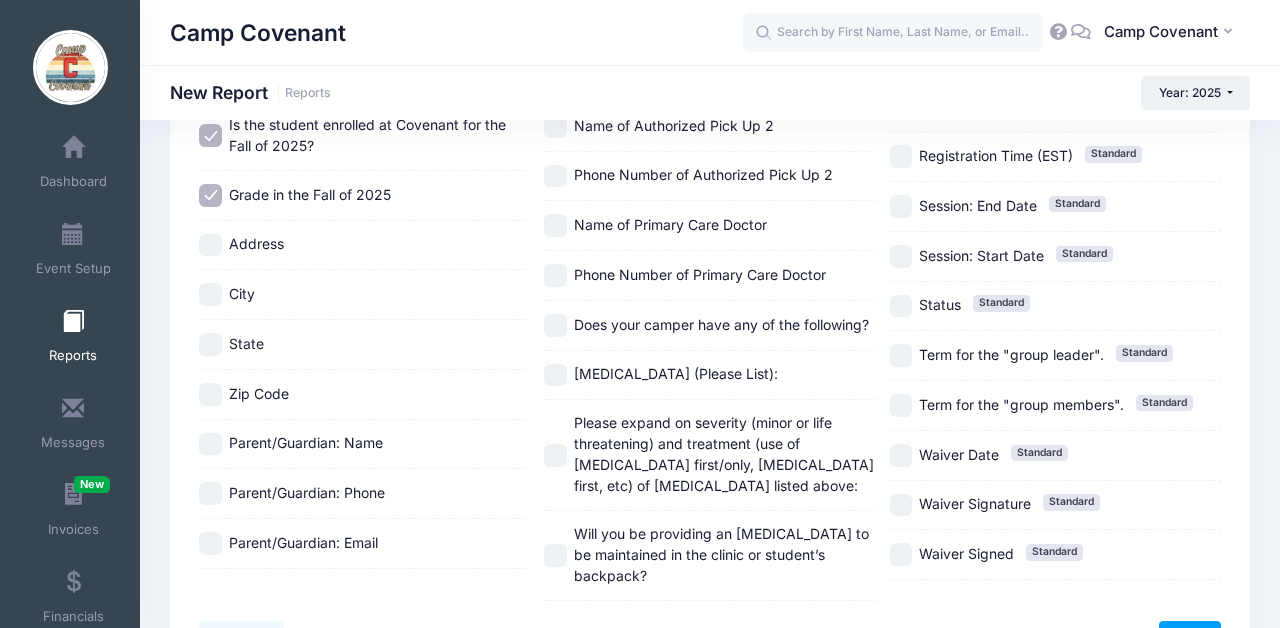 scroll, scrollTop: 577, scrollLeft: 0, axis: vertical 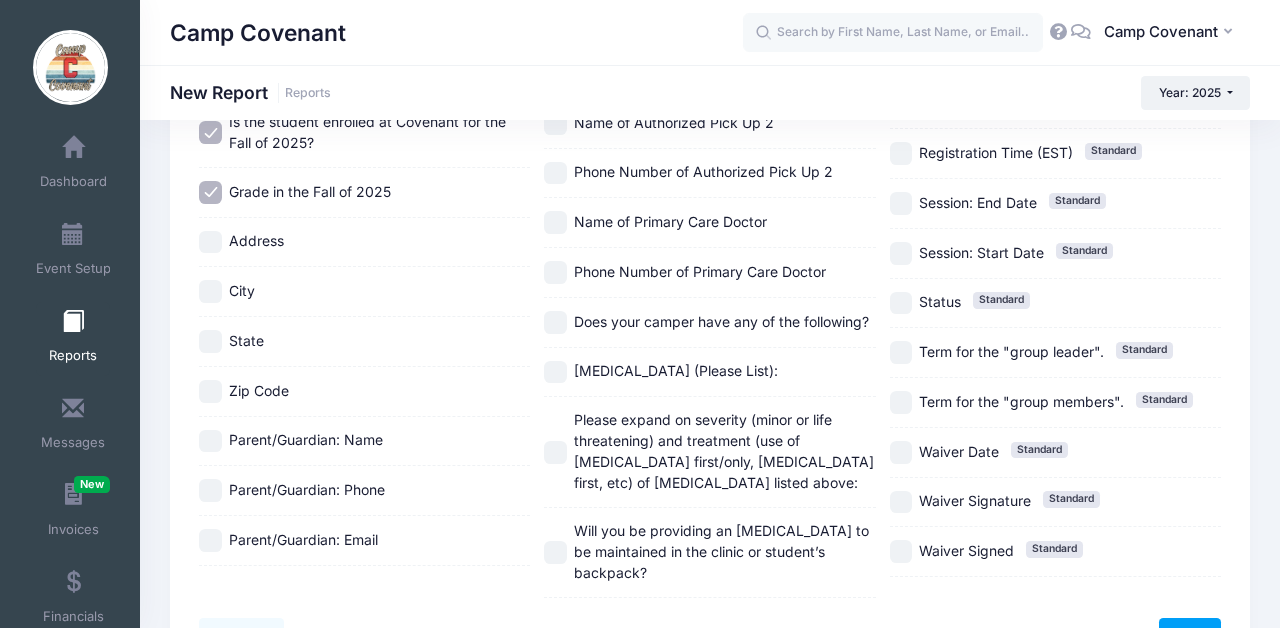 click on "Parent/Guardian: Name" at bounding box center [210, 441] 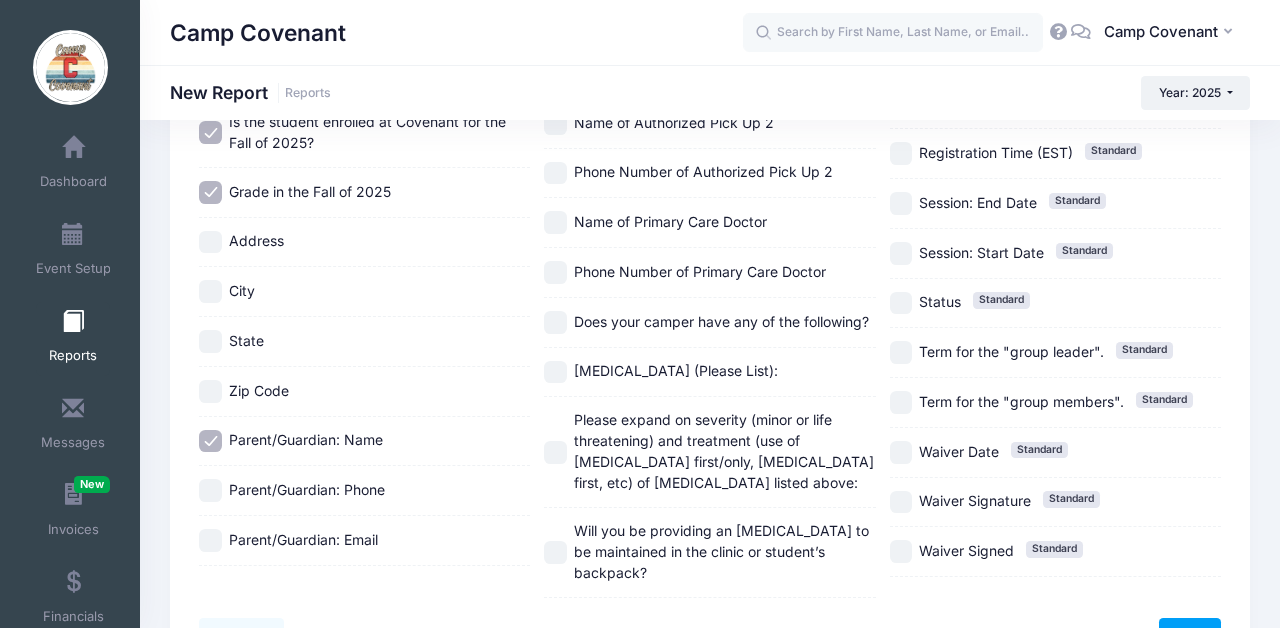 click on "Parent/Guardian: Phone" at bounding box center [210, 490] 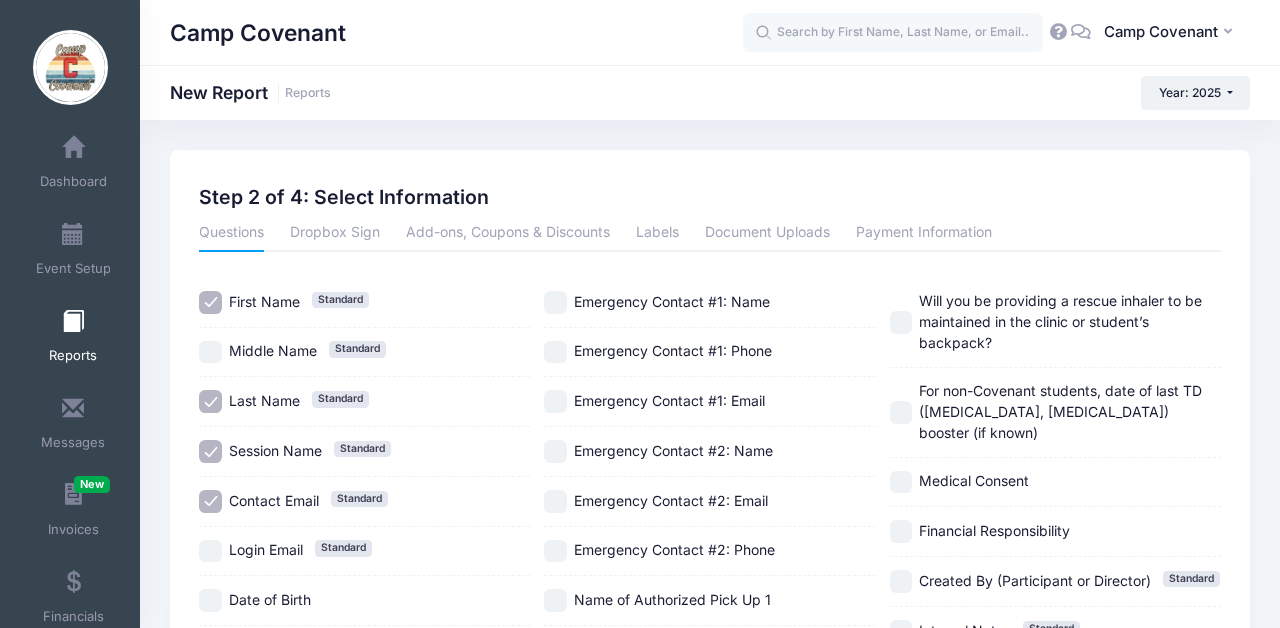 scroll, scrollTop: 0, scrollLeft: 0, axis: both 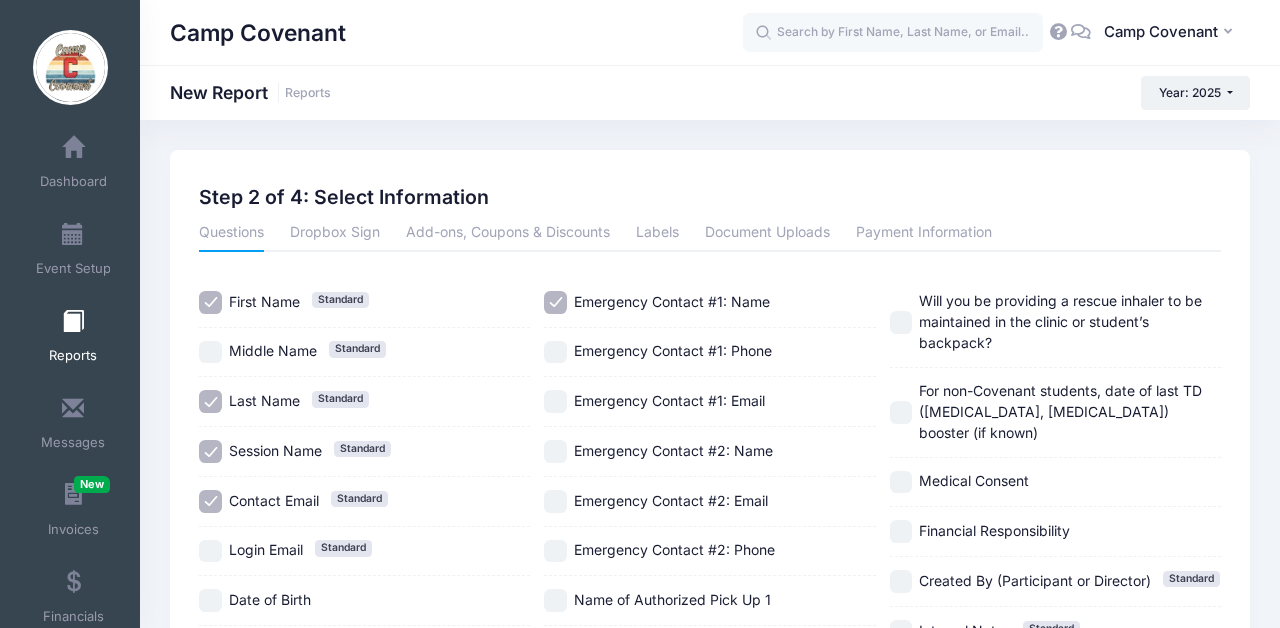 click on "Emergency Contact #1: Phone" at bounding box center (555, 352) 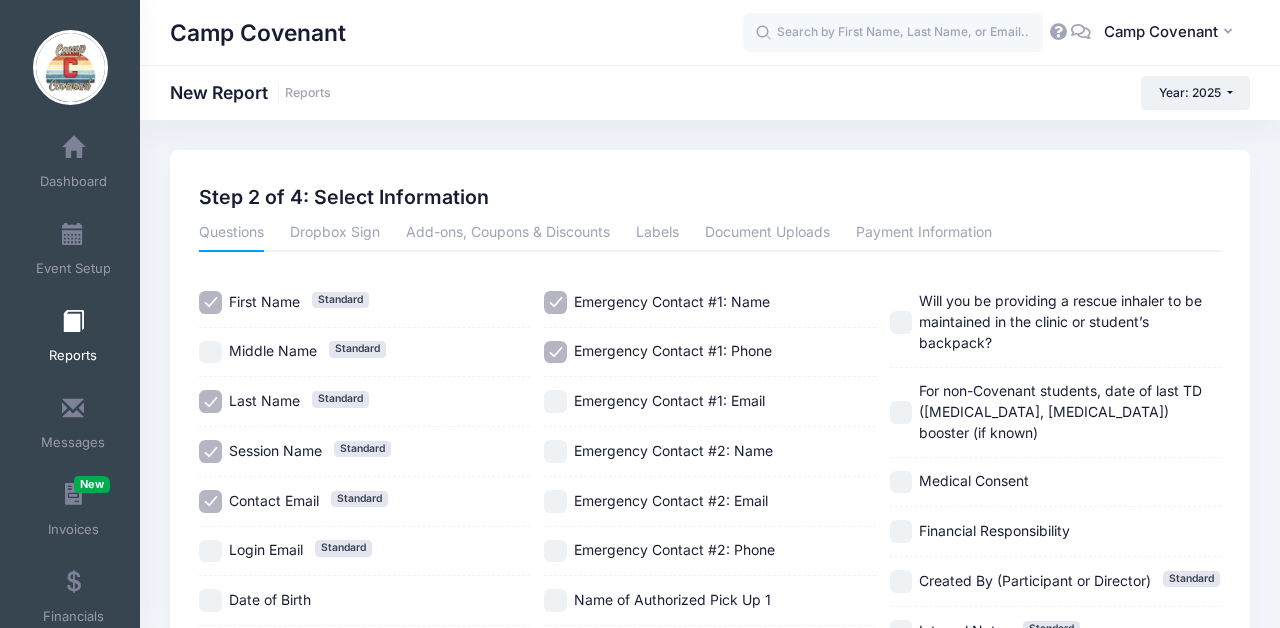 click on "Emergency Contact #2: Name" at bounding box center (555, 451) 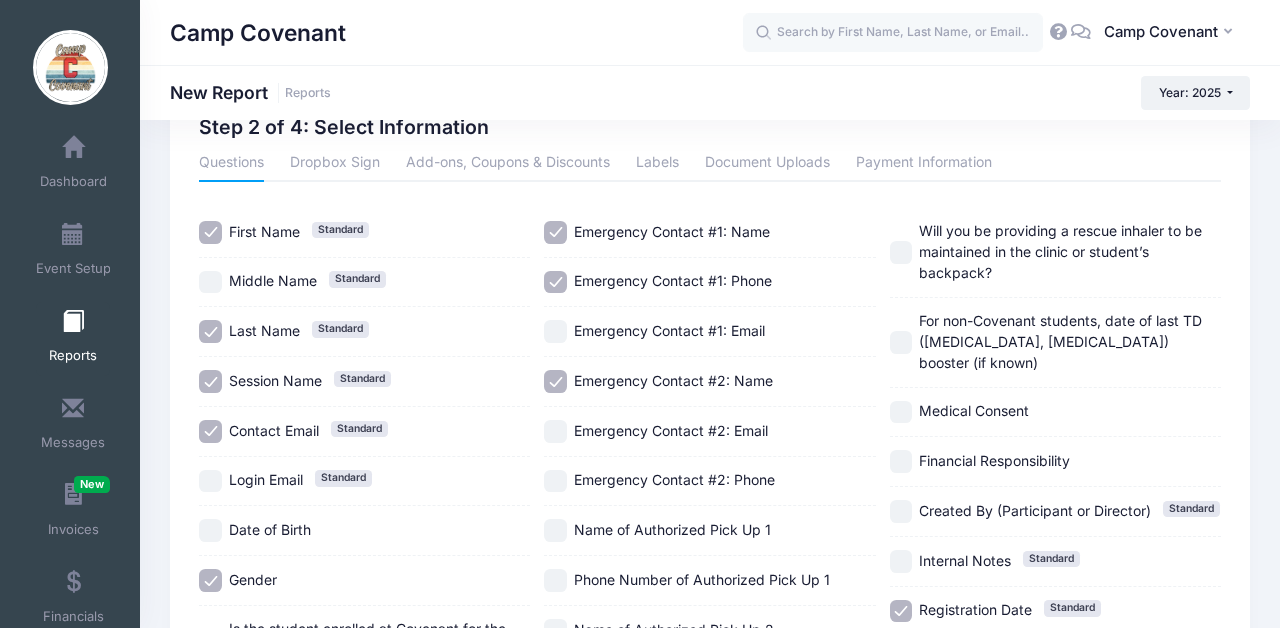 scroll, scrollTop: 71, scrollLeft: 0, axis: vertical 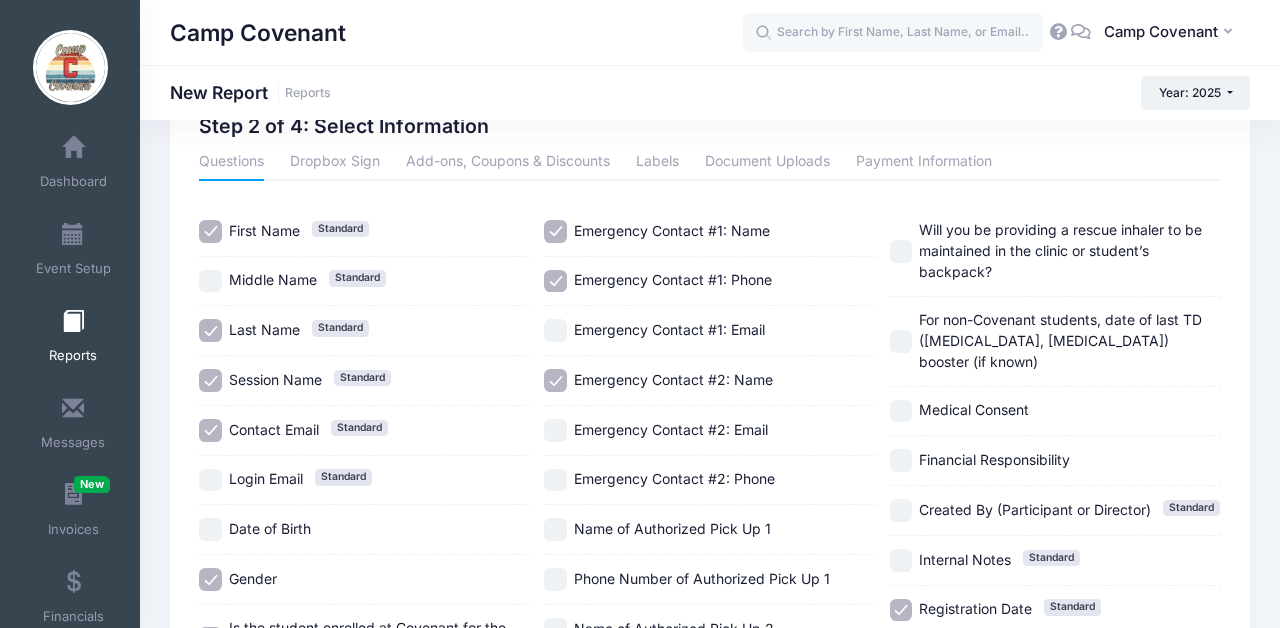 click on "Emergency Contact #2: Phone" at bounding box center (555, 480) 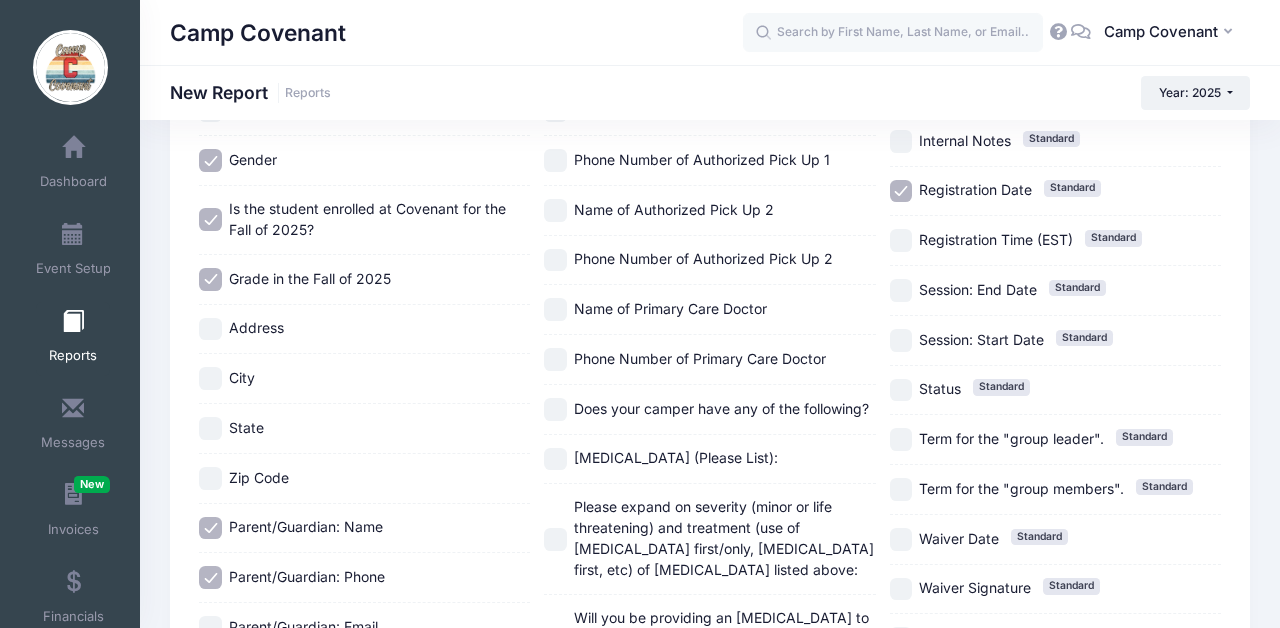 scroll, scrollTop: 492, scrollLeft: 0, axis: vertical 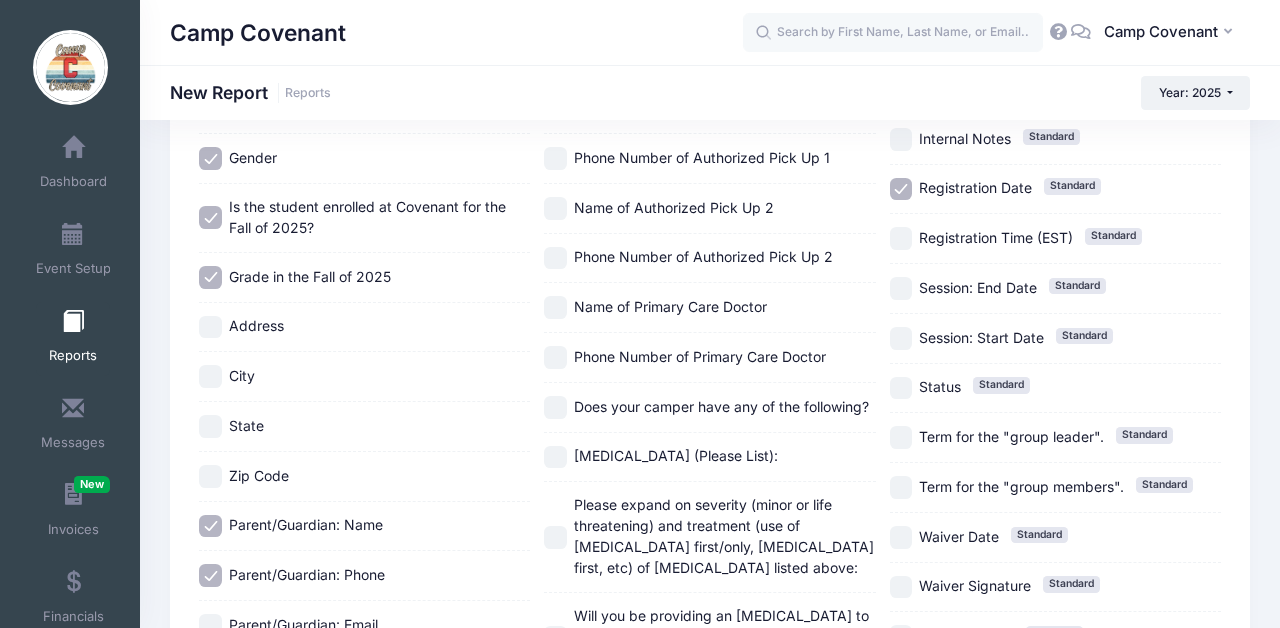 click on "Phone Number of Primary Care Doctor" at bounding box center (555, 357) 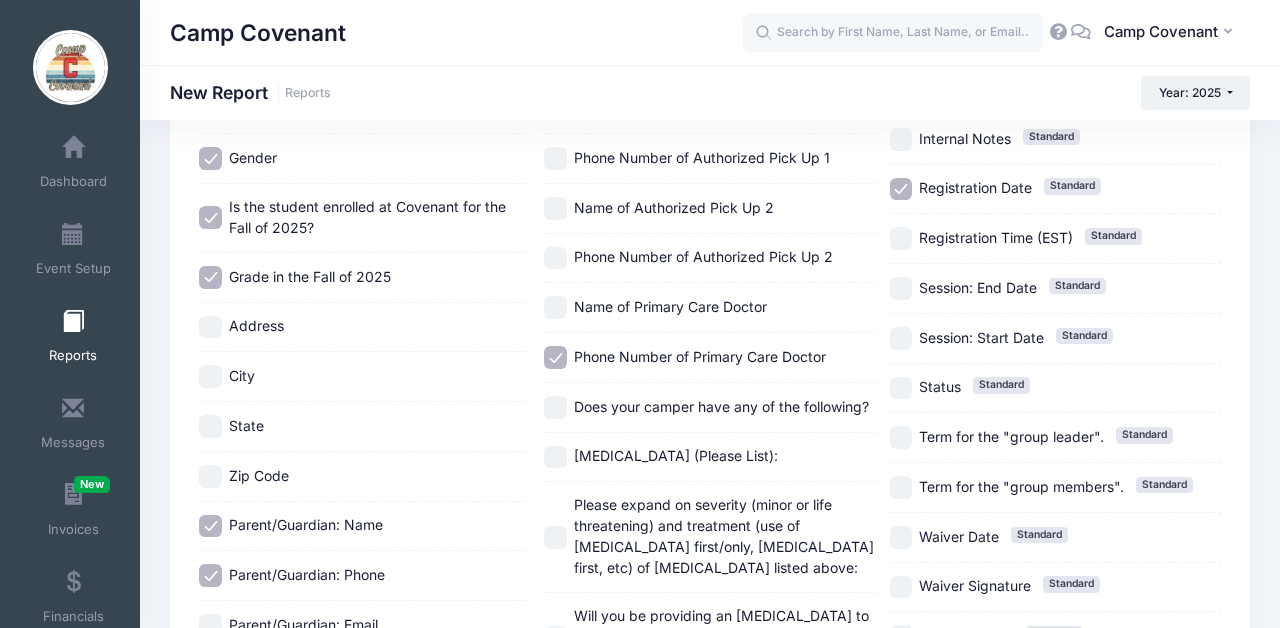 click on "Name of Primary Care Doctor" at bounding box center (555, 307) 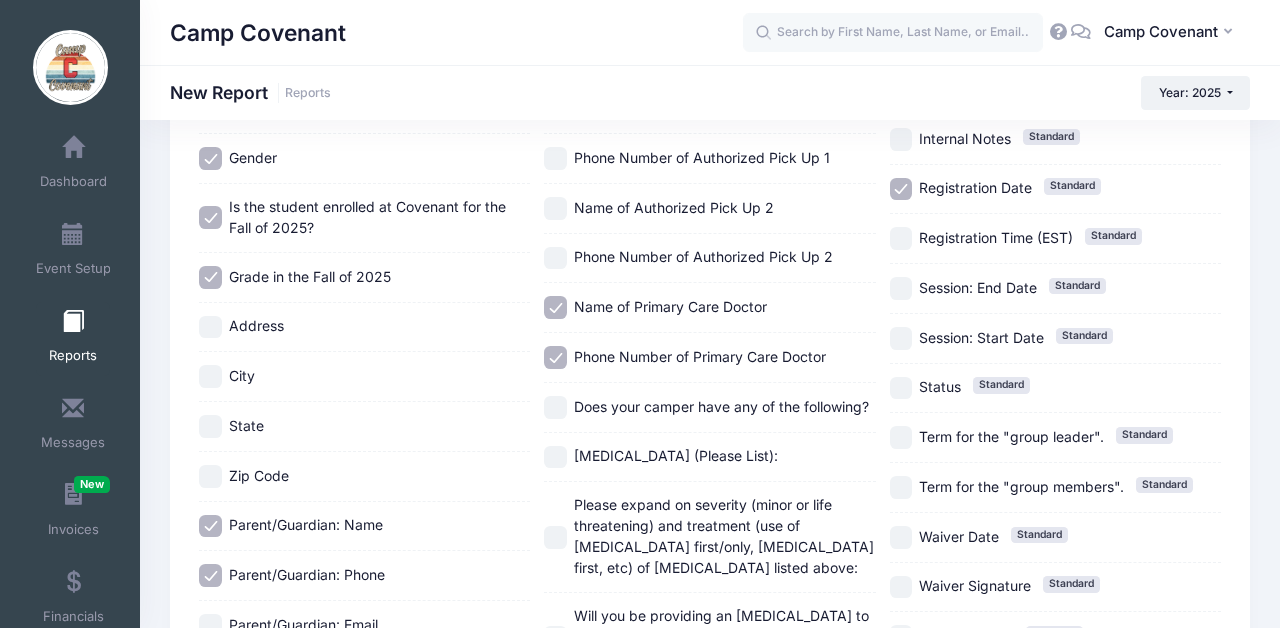 click on "Does your camper have any of the following?" at bounding box center (555, 407) 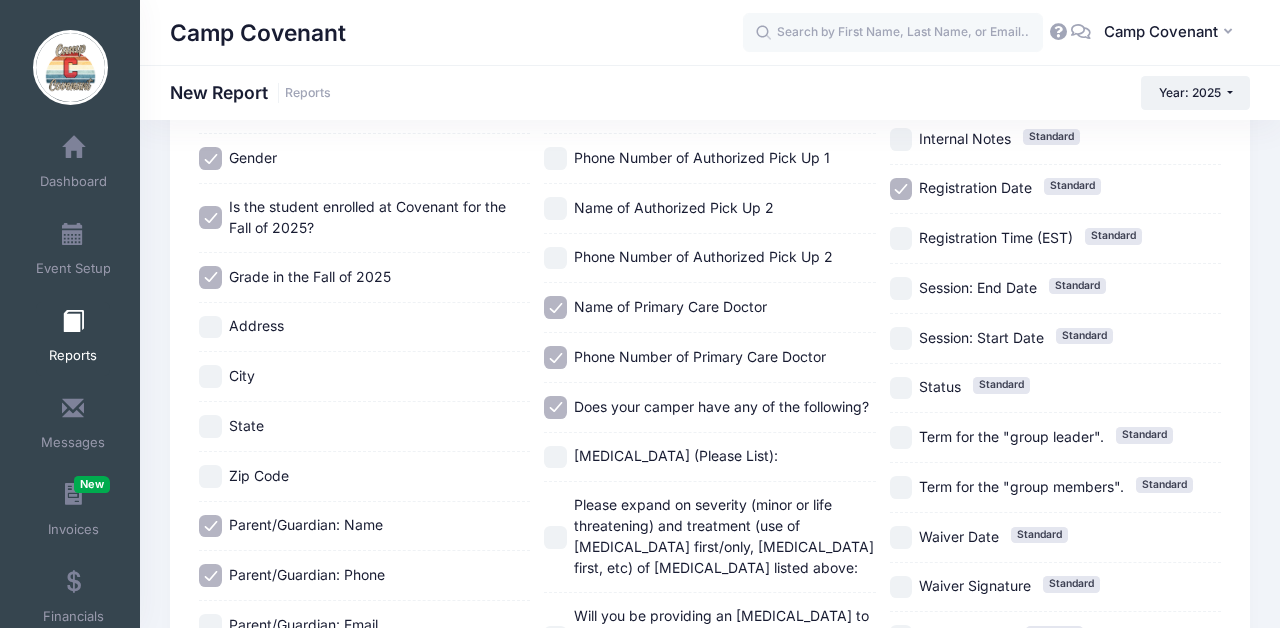 click on "[MEDICAL_DATA] (Please List):" at bounding box center [709, 458] 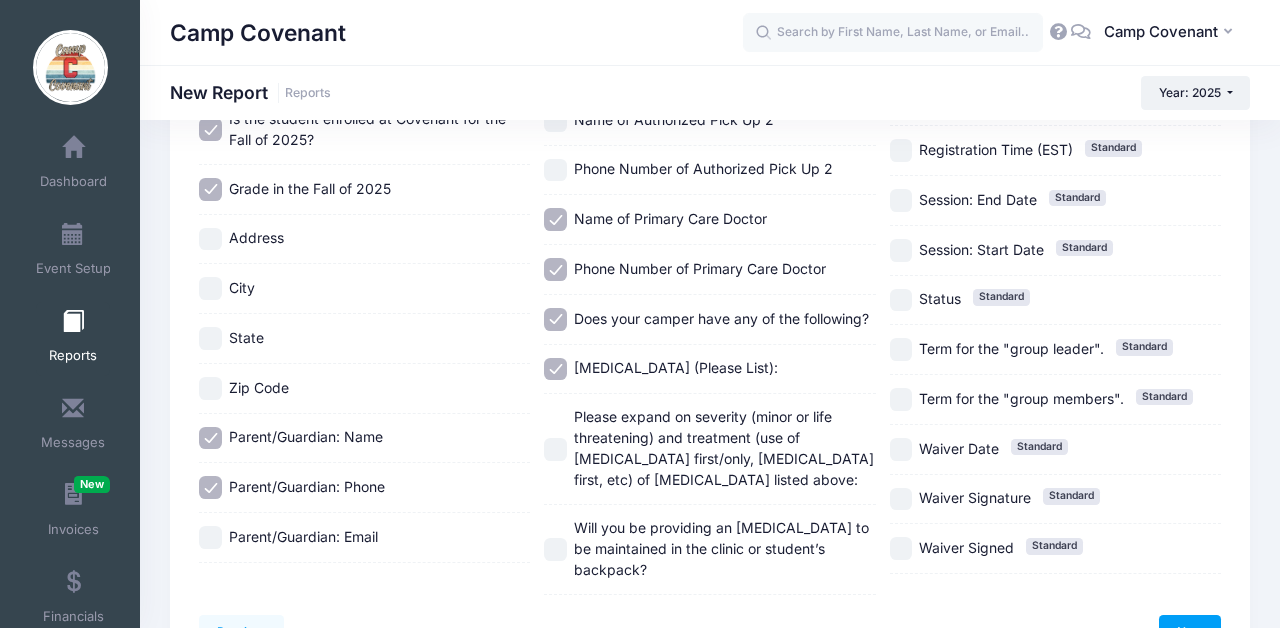 scroll, scrollTop: 584, scrollLeft: 0, axis: vertical 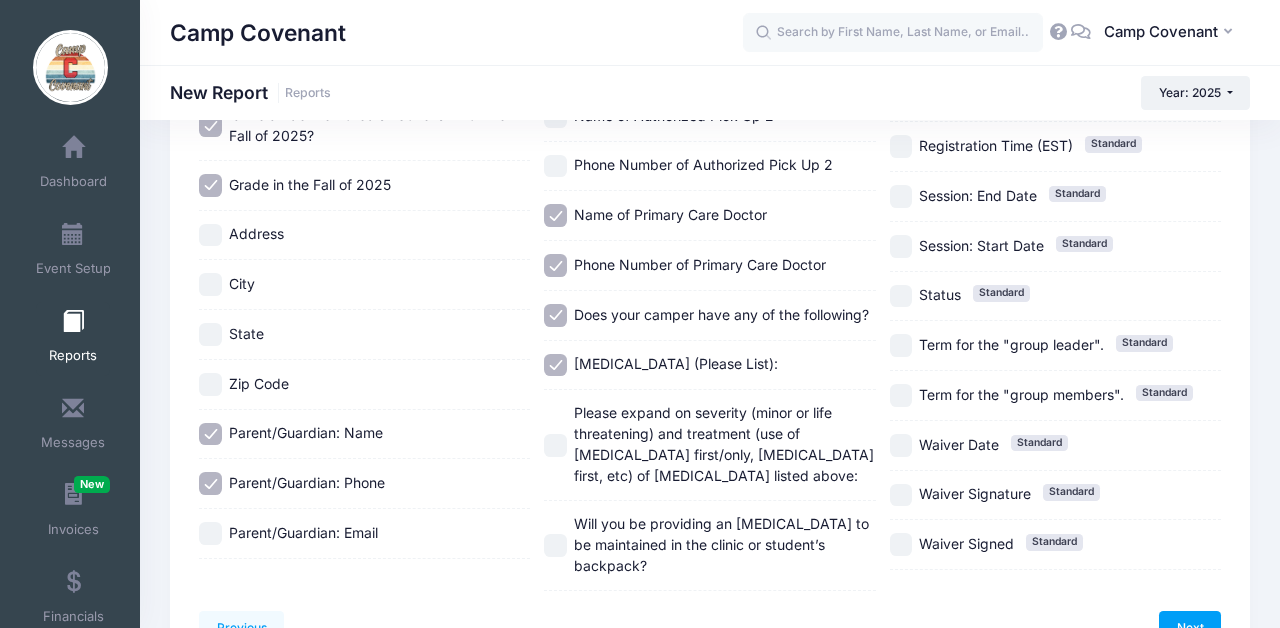 click on "Please expand on severity (minor or life threatening) and treatment (use of [MEDICAL_DATA] first/only, [MEDICAL_DATA] first, etc) of [MEDICAL_DATA] listed above:" at bounding box center (709, 445) 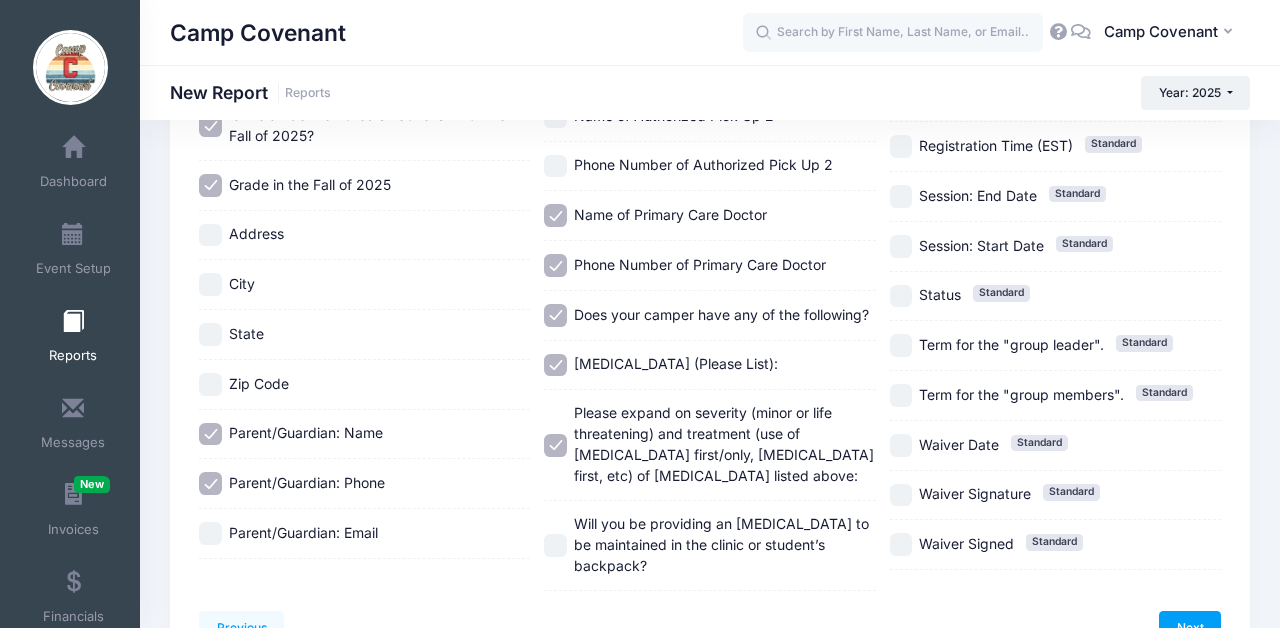 click on "Will you be providing an [MEDICAL_DATA] to be maintained in the clinic or student’s backpack?" at bounding box center (555, 545) 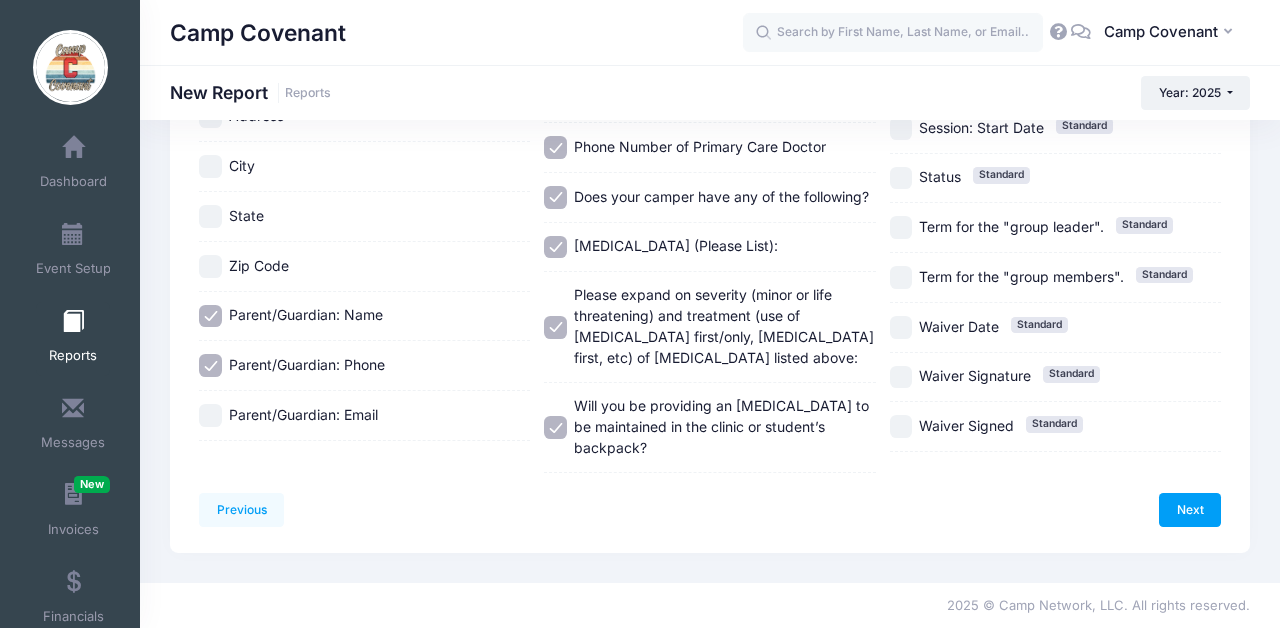 scroll, scrollTop: 945, scrollLeft: 0, axis: vertical 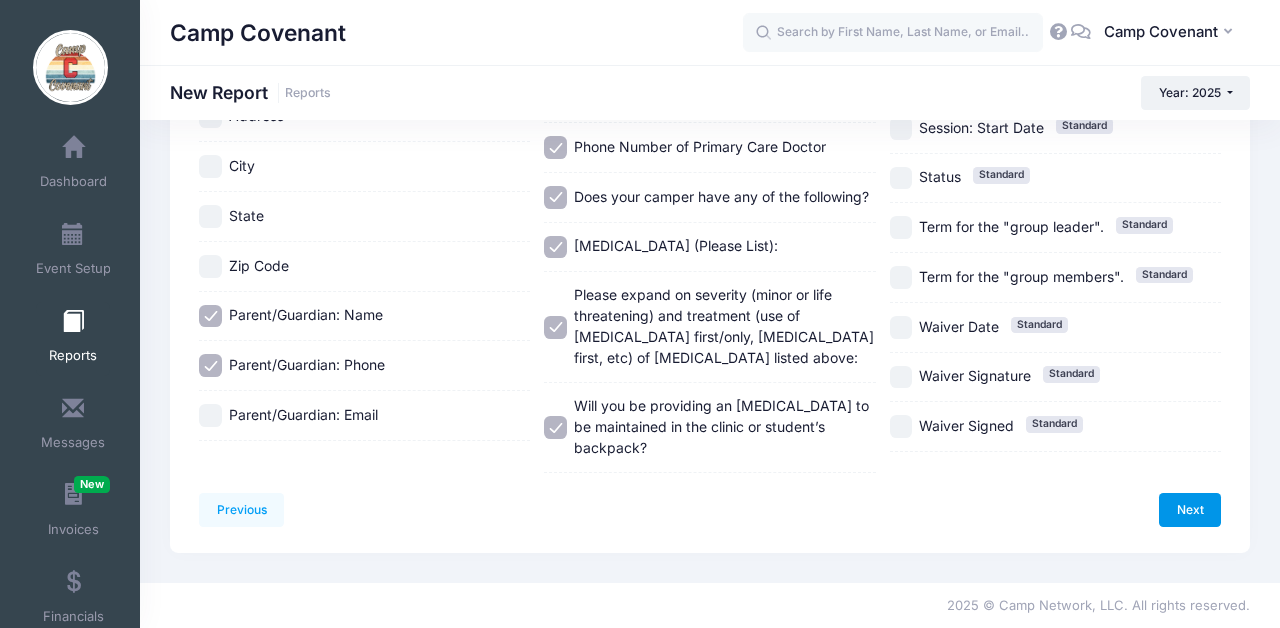 click on "Next" at bounding box center [1190, 510] 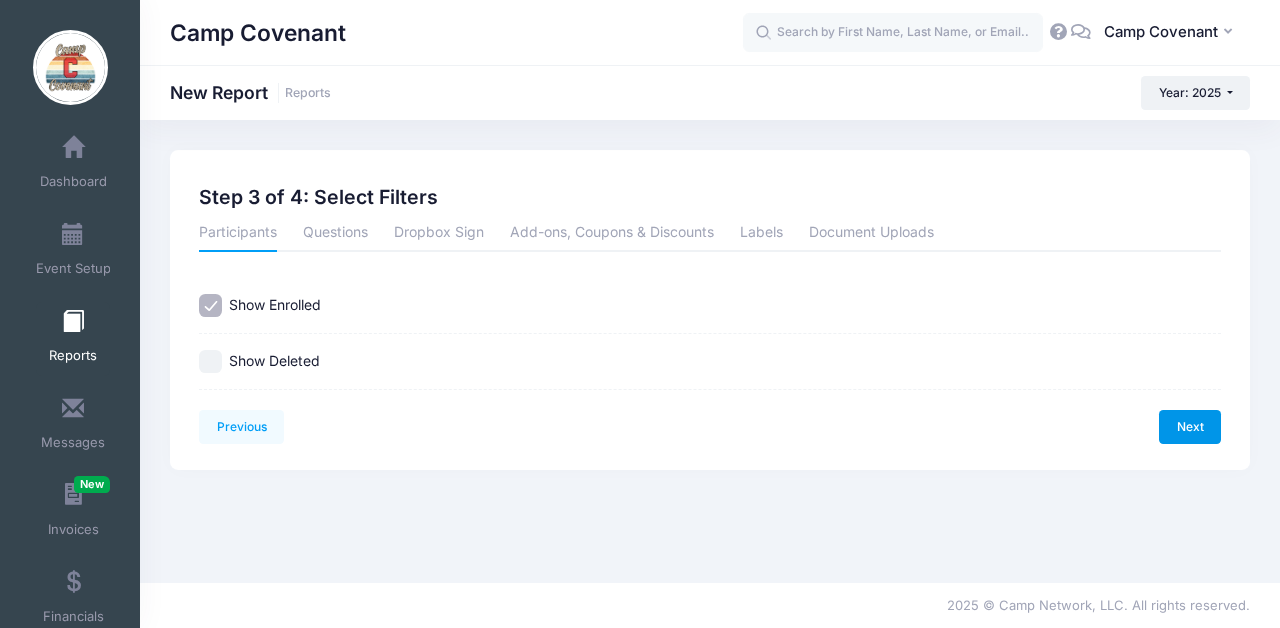 click on "Next" at bounding box center (1190, 427) 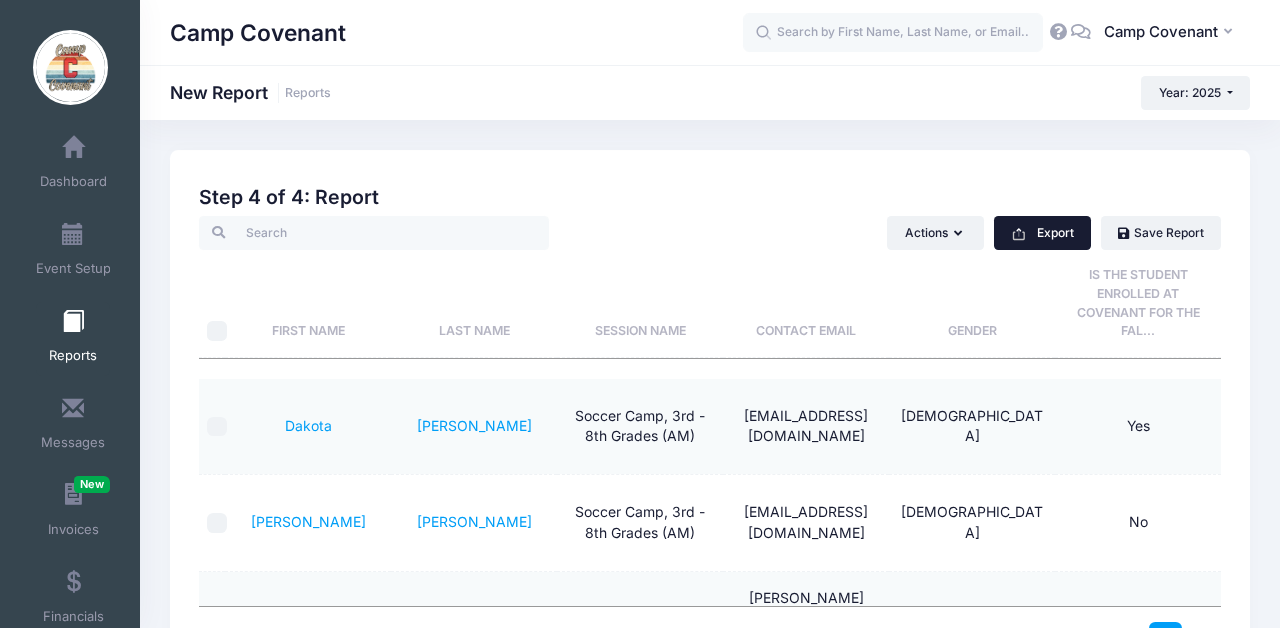 click on "Export" at bounding box center [1042, 233] 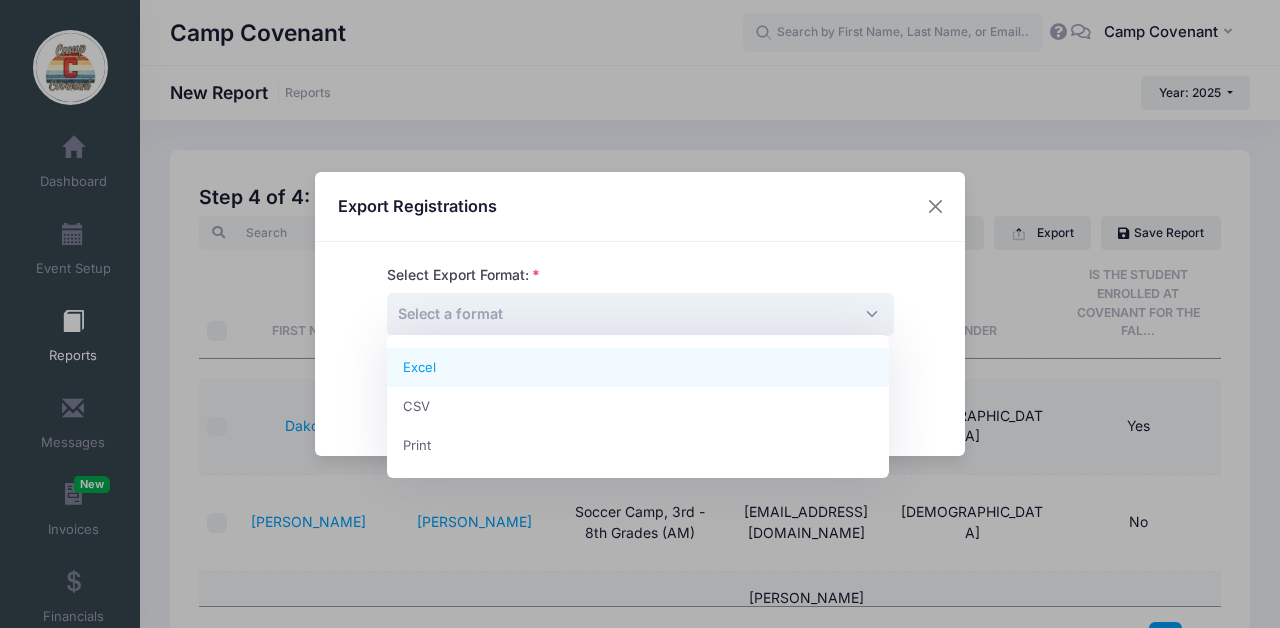 click on "Select a format" at bounding box center [640, 314] 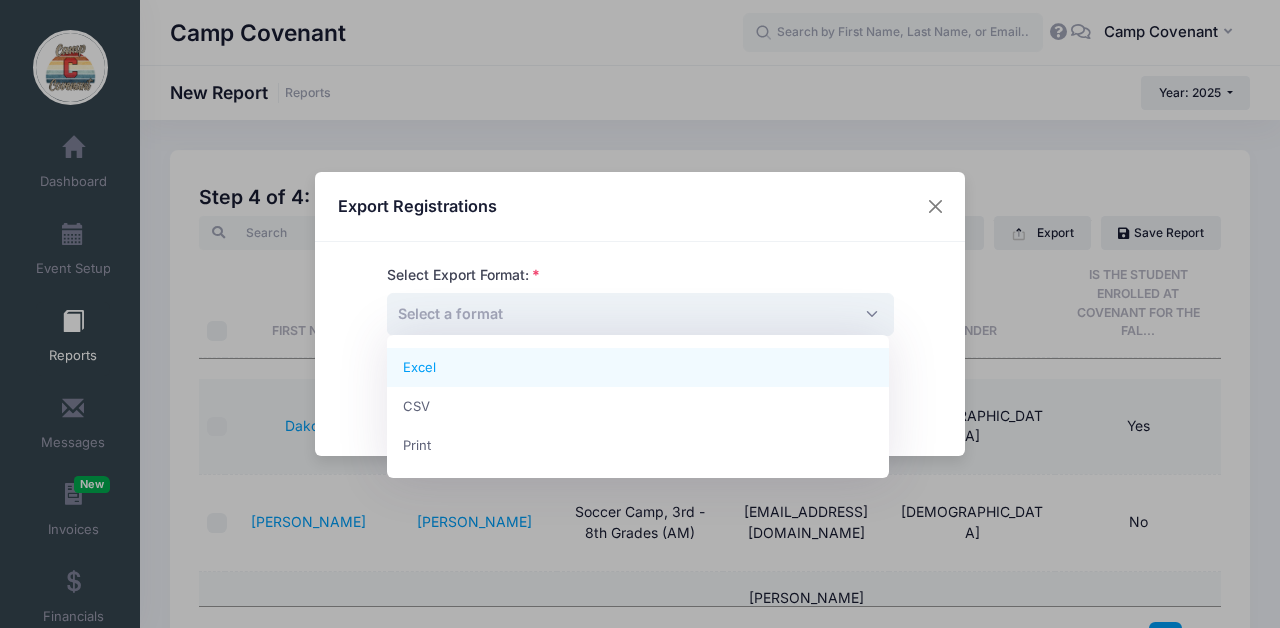 select on "excel" 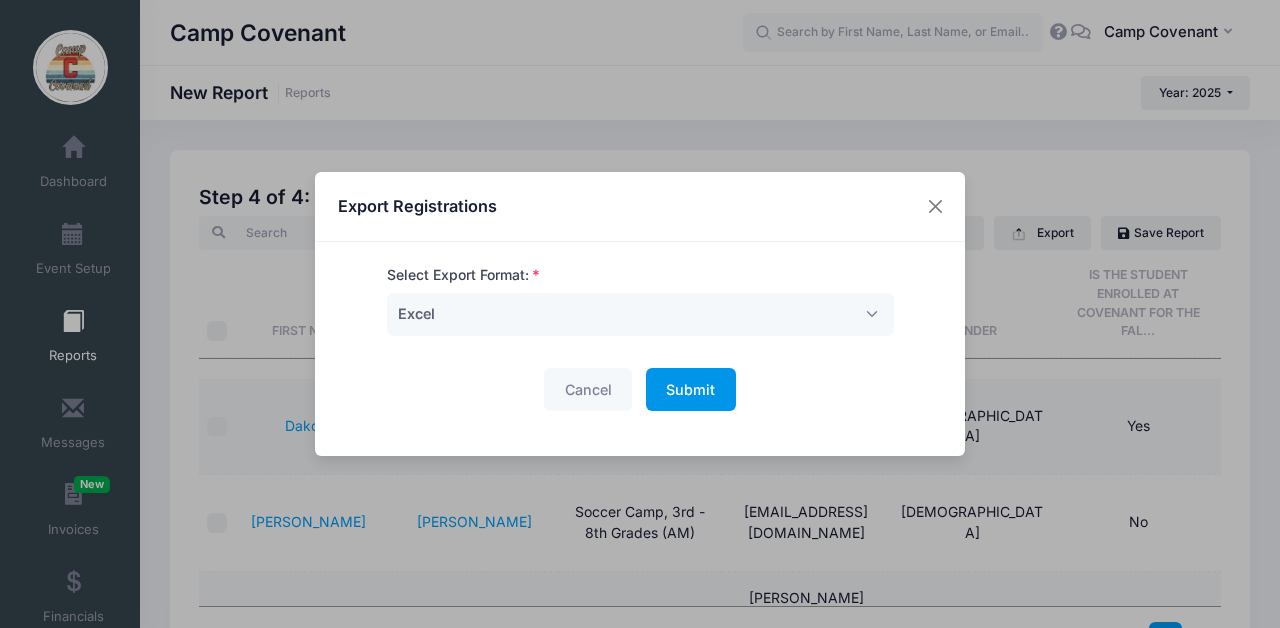 click on "Submit" at bounding box center (690, 389) 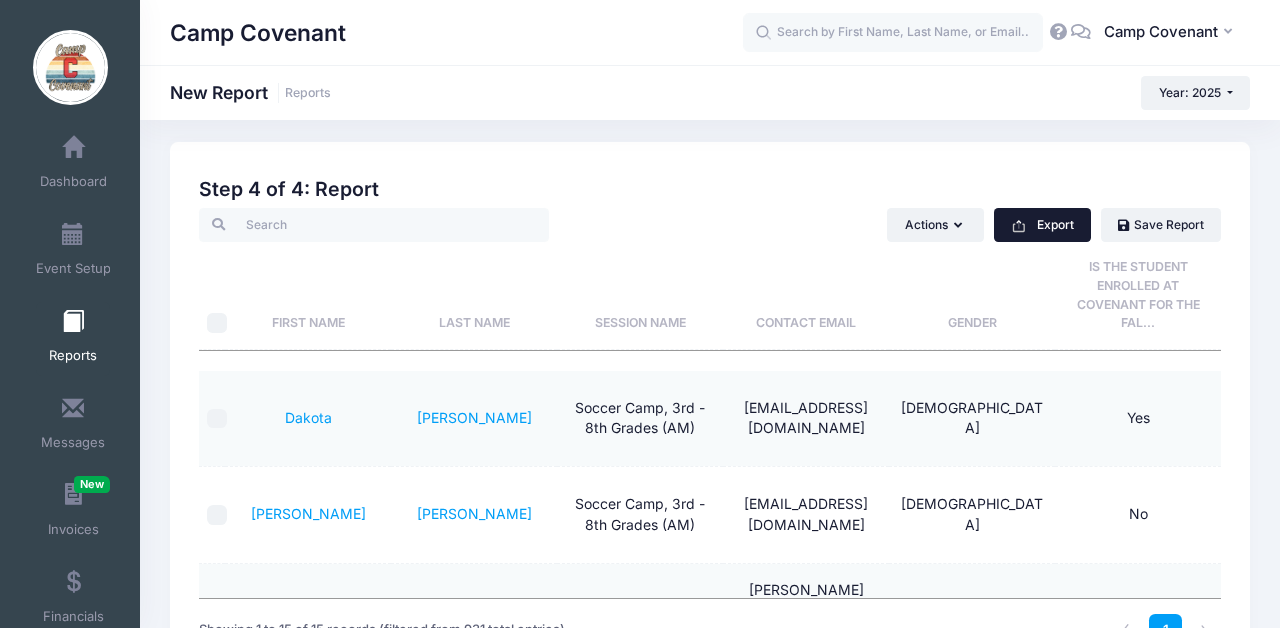 scroll, scrollTop: 72, scrollLeft: 0, axis: vertical 